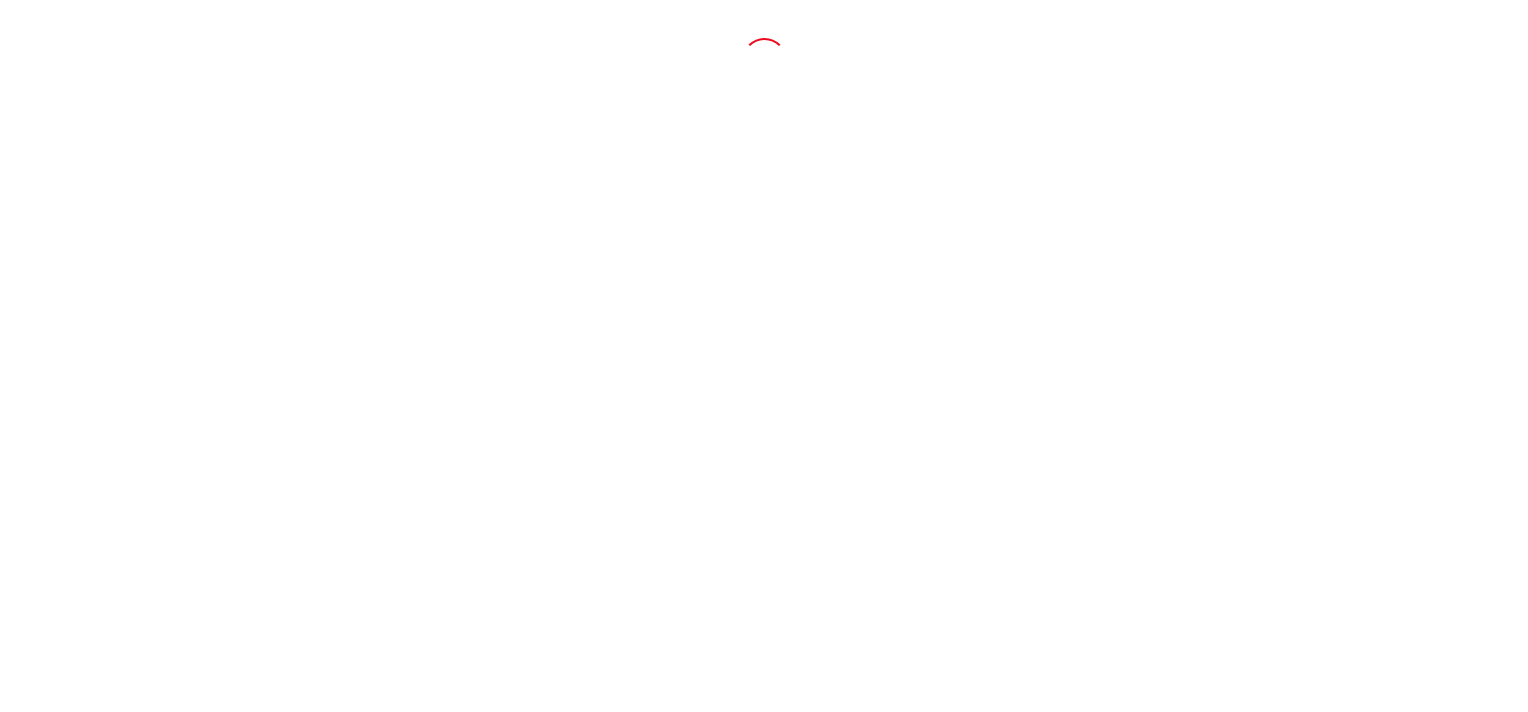 scroll, scrollTop: 0, scrollLeft: 0, axis: both 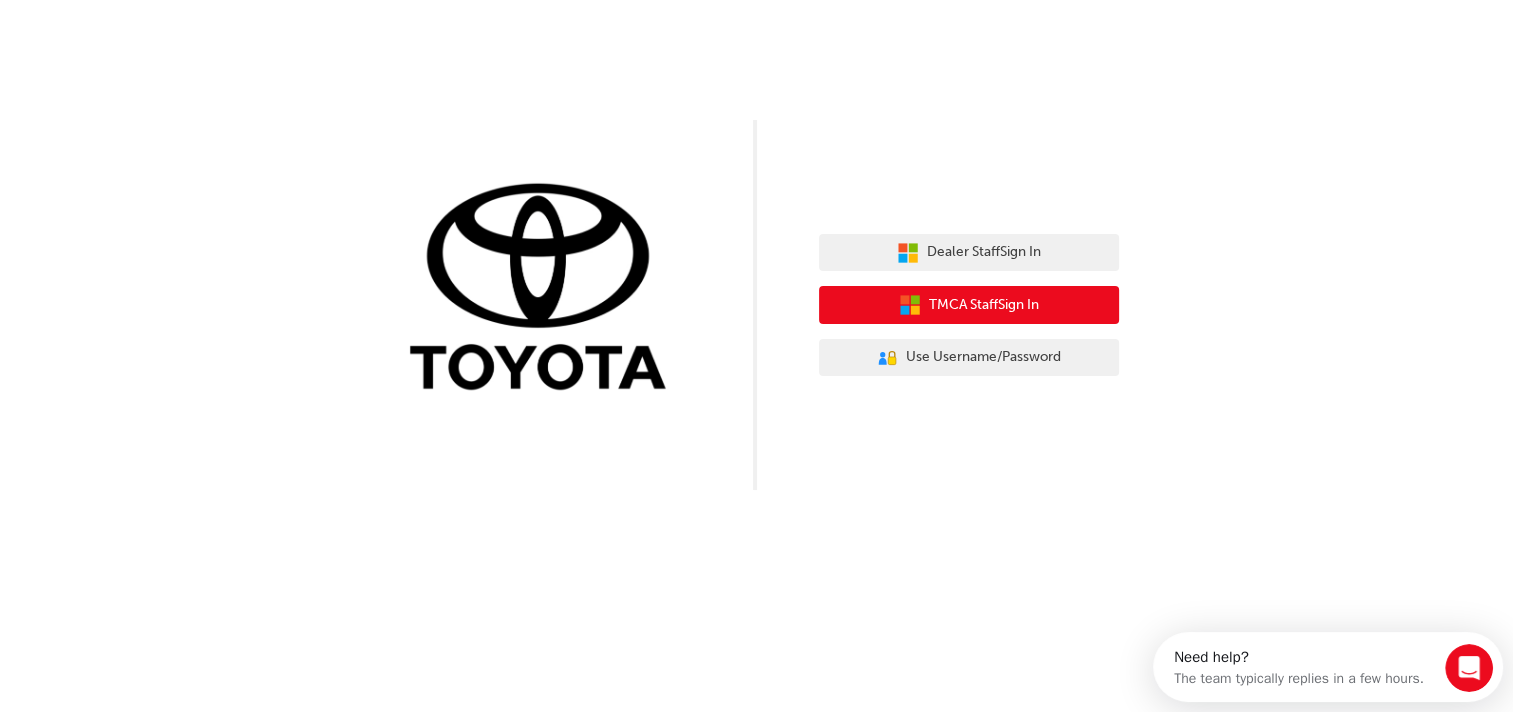 click on "TMCA Staff  Sign In" at bounding box center [984, 305] 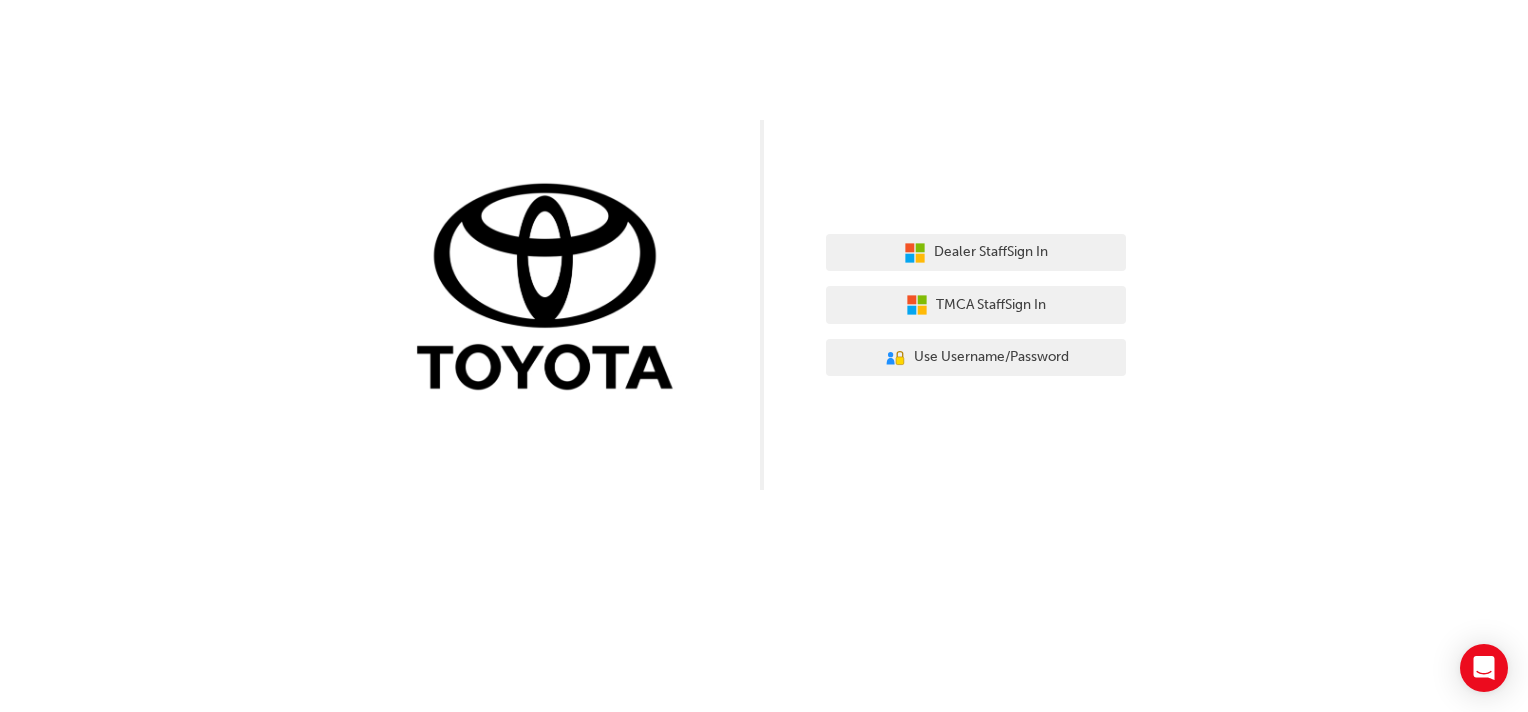 scroll, scrollTop: 0, scrollLeft: 0, axis: both 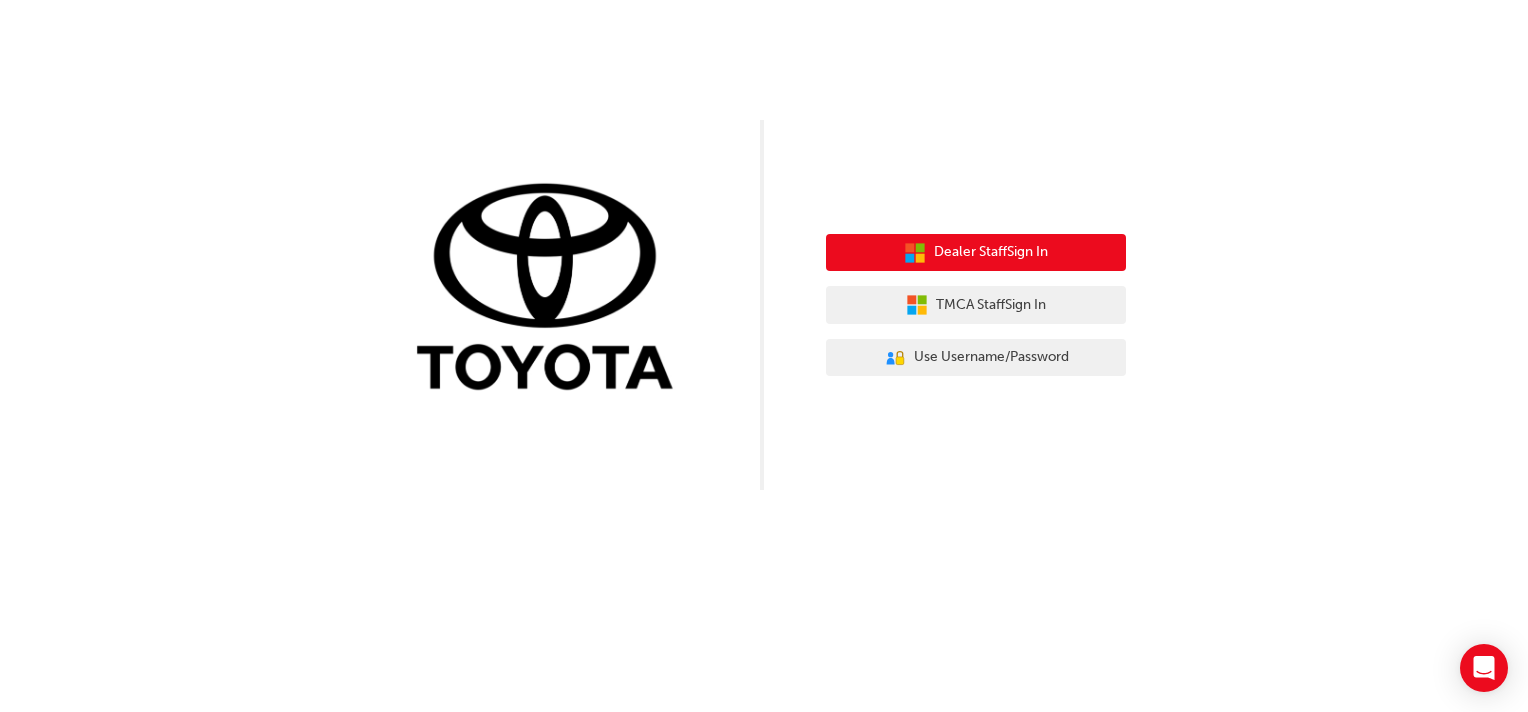 click on "Dealer Staff  Sign In" at bounding box center (991, 252) 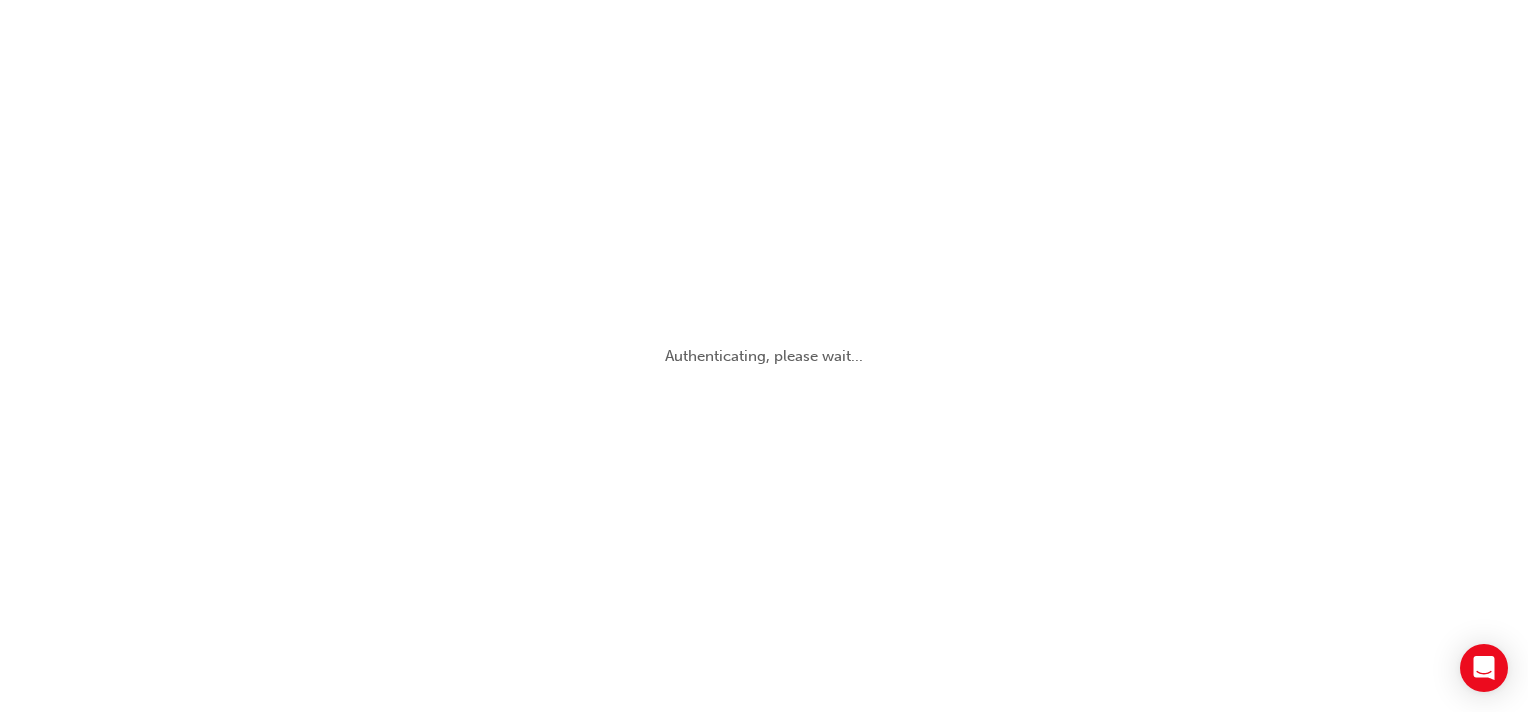 scroll, scrollTop: 0, scrollLeft: 0, axis: both 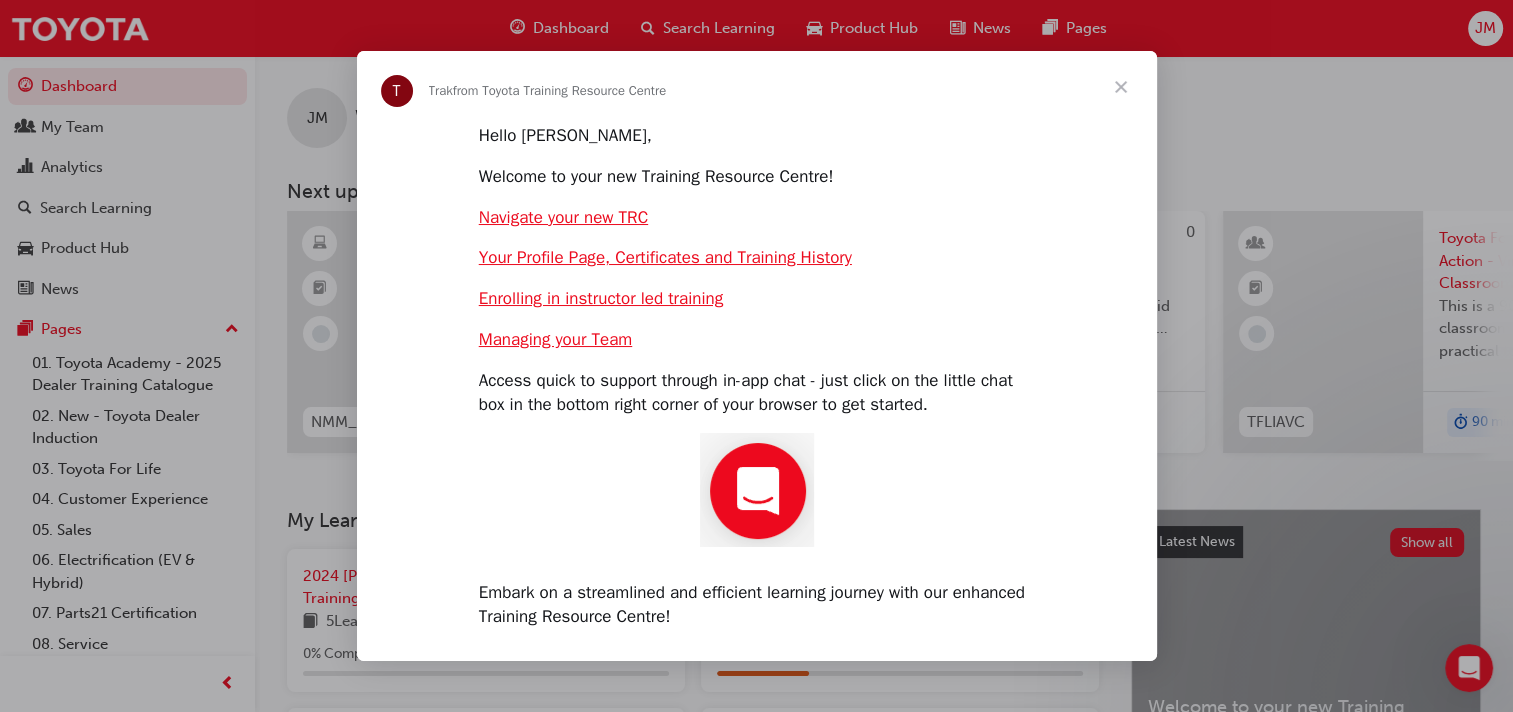 click at bounding box center (1121, 87) 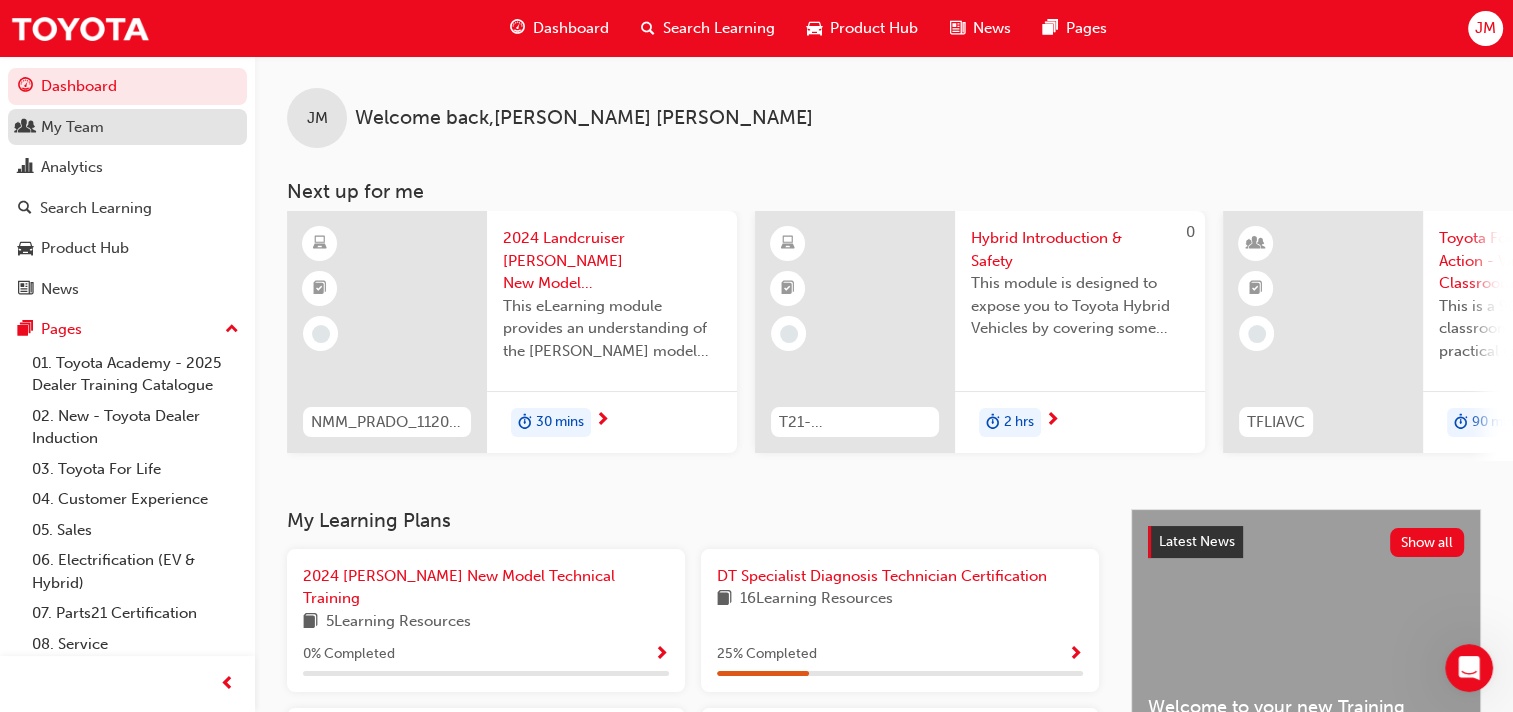 click on "My Team" at bounding box center (72, 127) 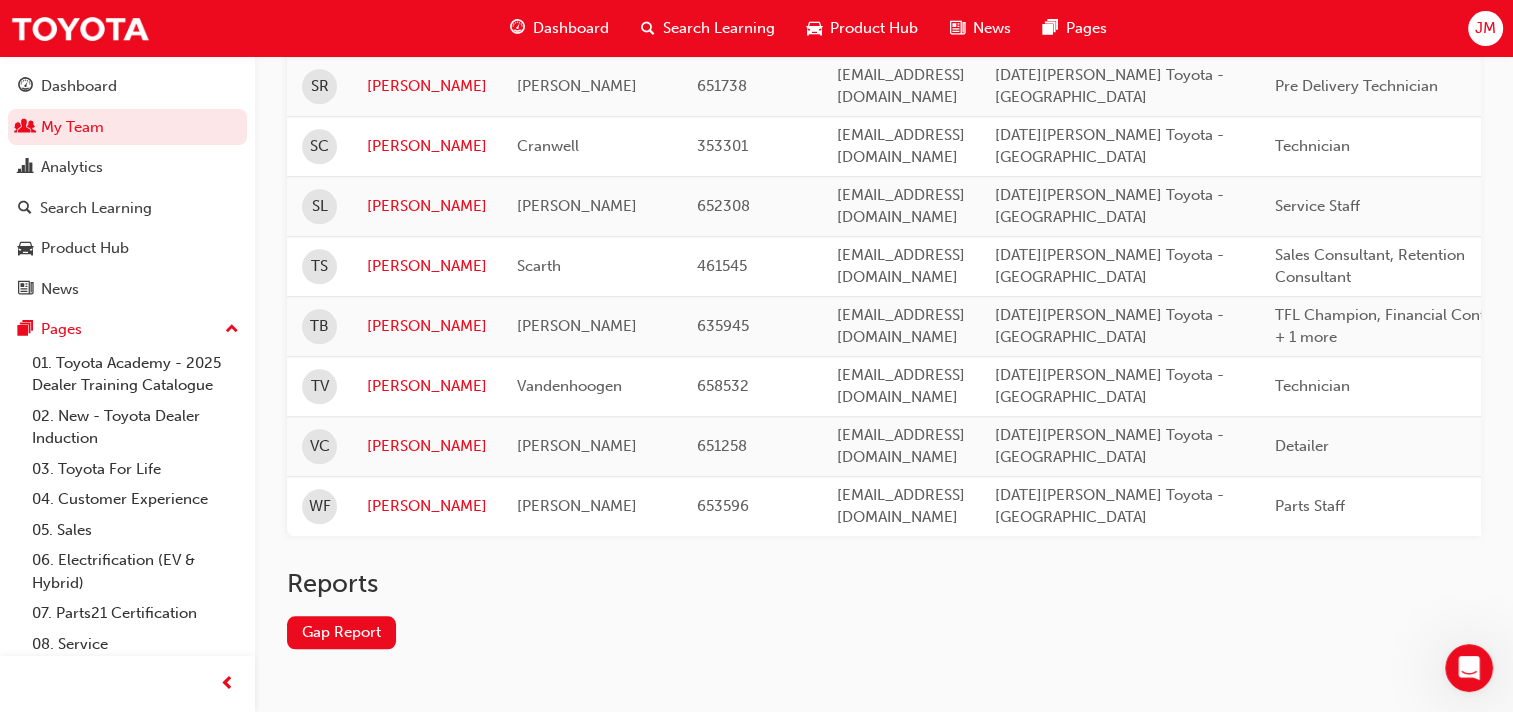 scroll, scrollTop: 1828, scrollLeft: 0, axis: vertical 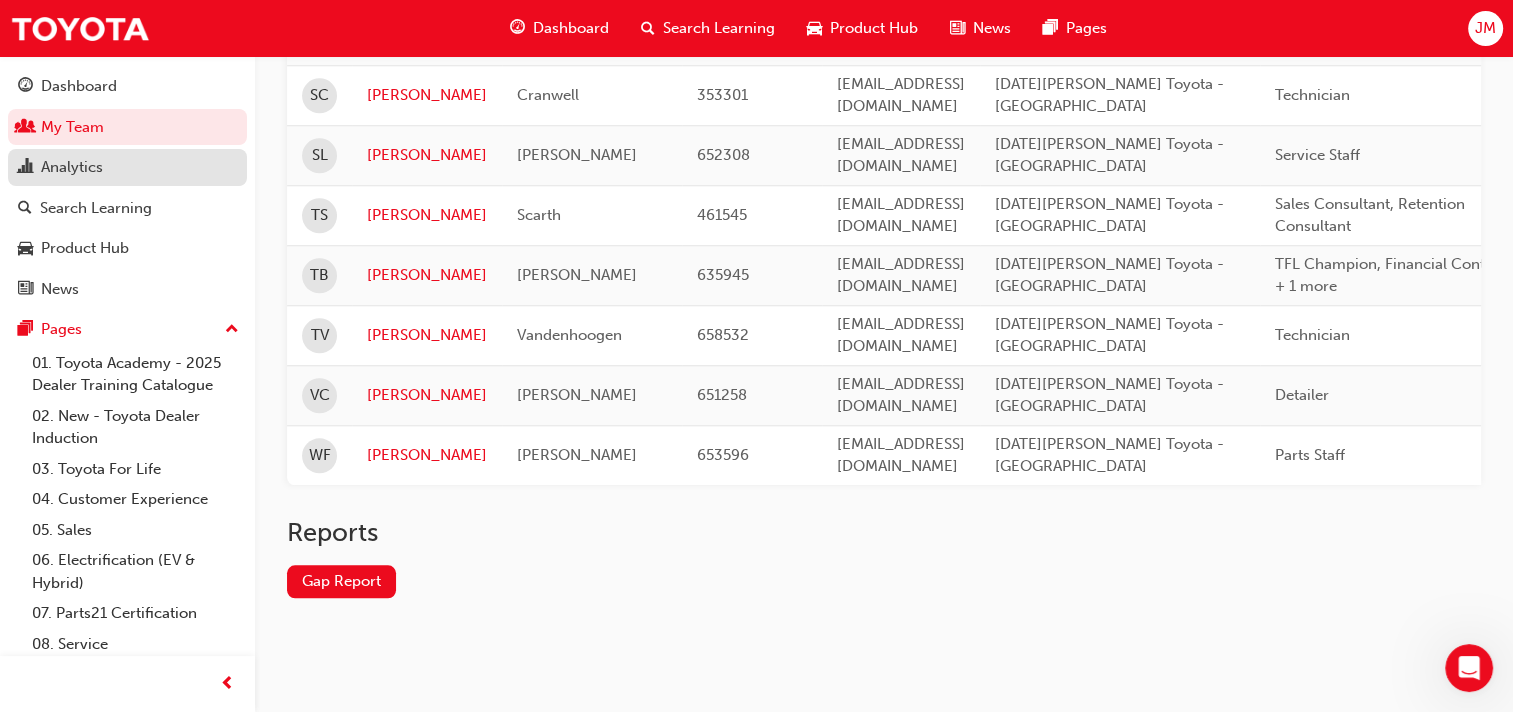 click on "Analytics" at bounding box center (127, 167) 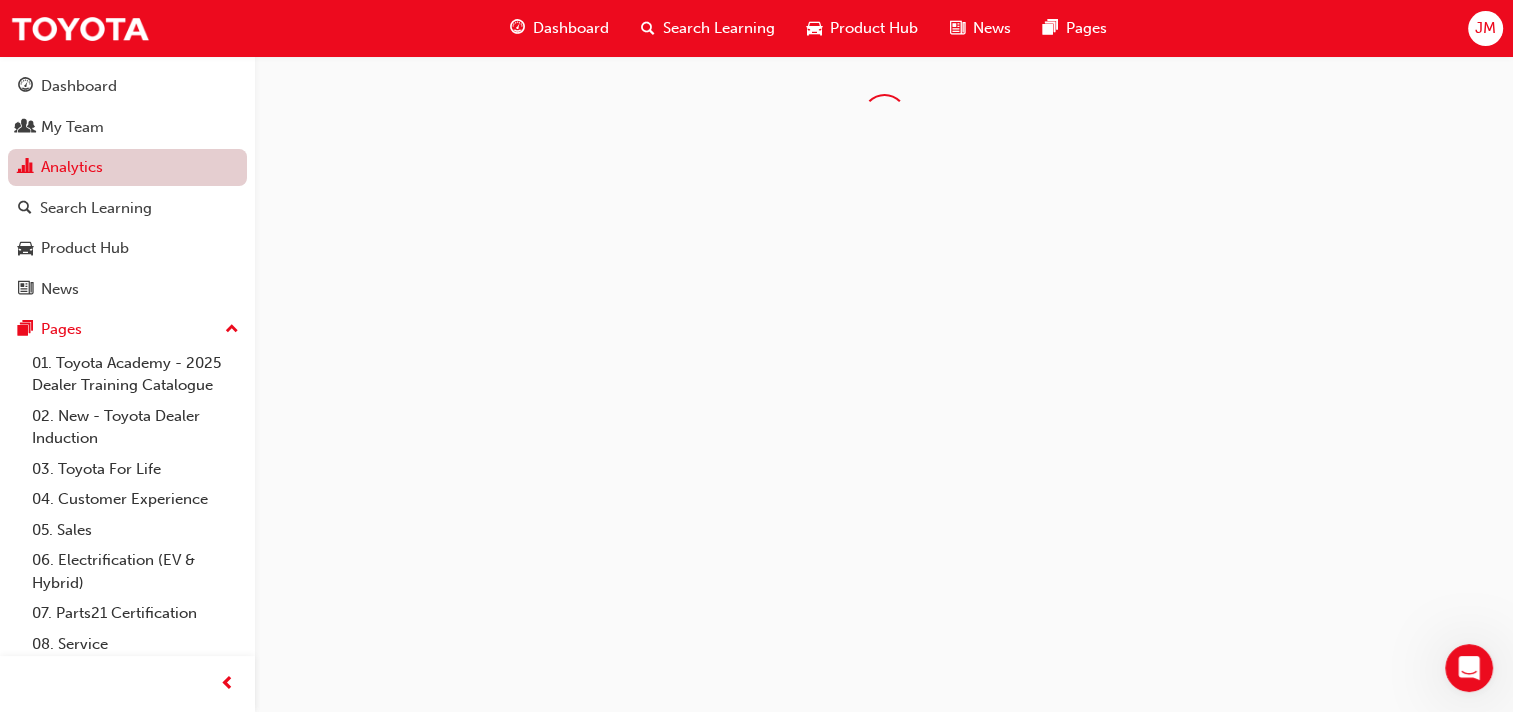 scroll, scrollTop: 0, scrollLeft: 0, axis: both 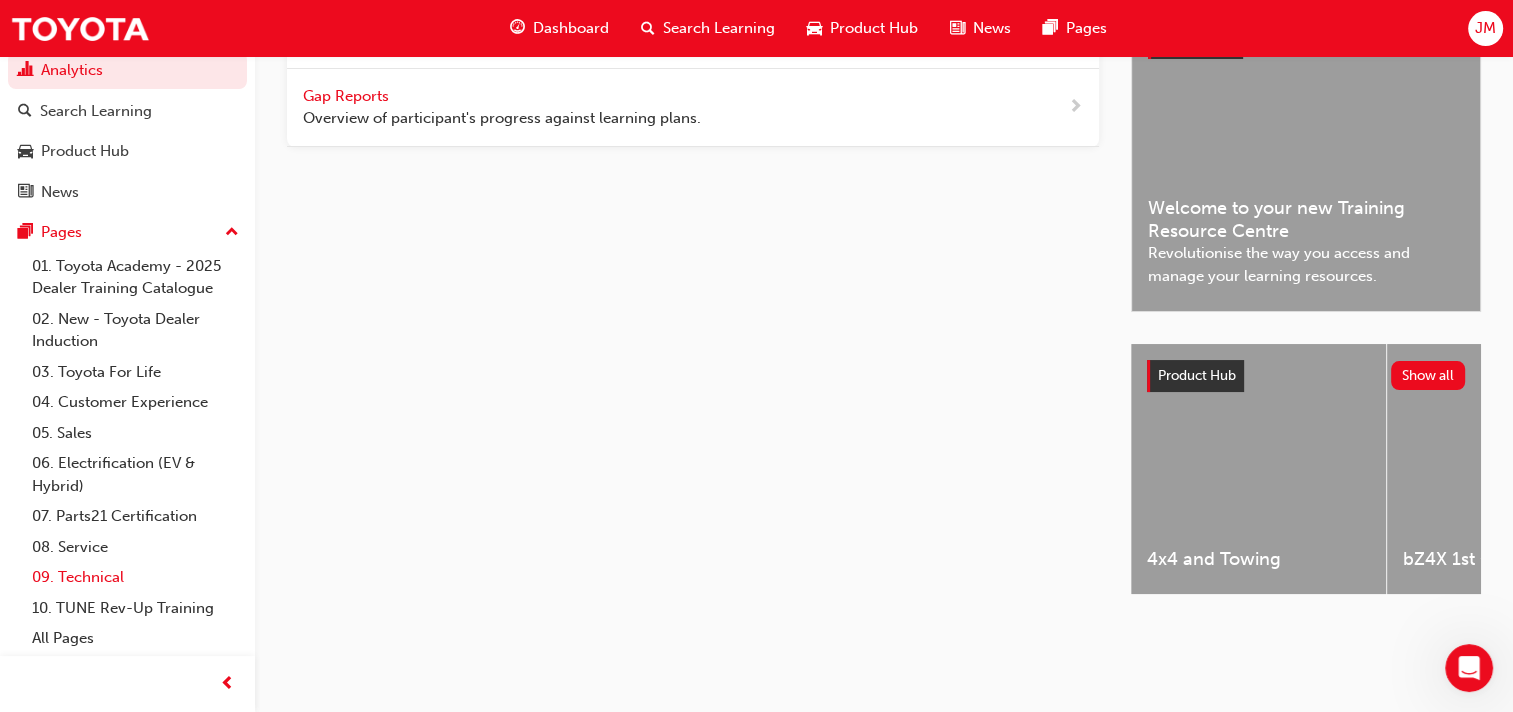 click on "09. Technical" at bounding box center [135, 577] 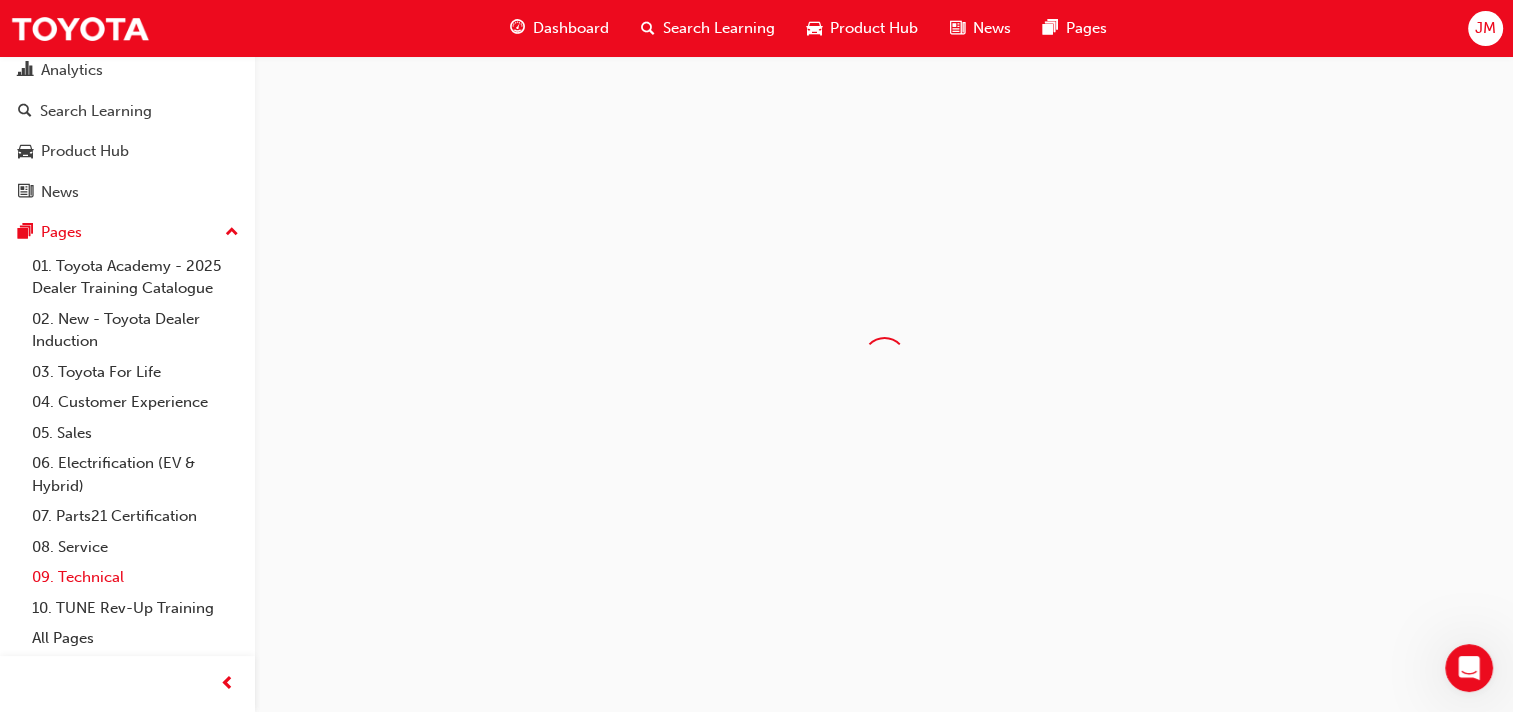 scroll, scrollTop: 0, scrollLeft: 0, axis: both 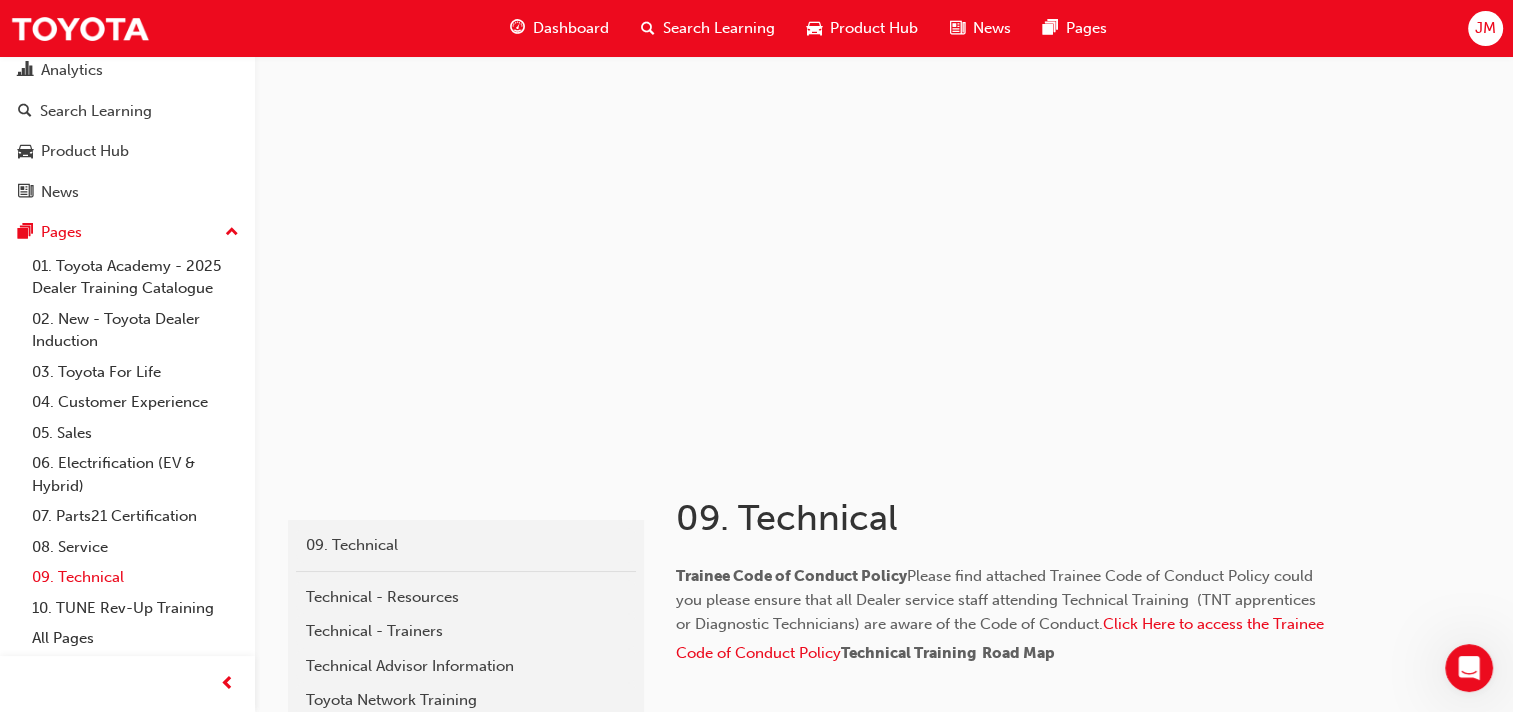 click on "09. Technical" at bounding box center [135, 577] 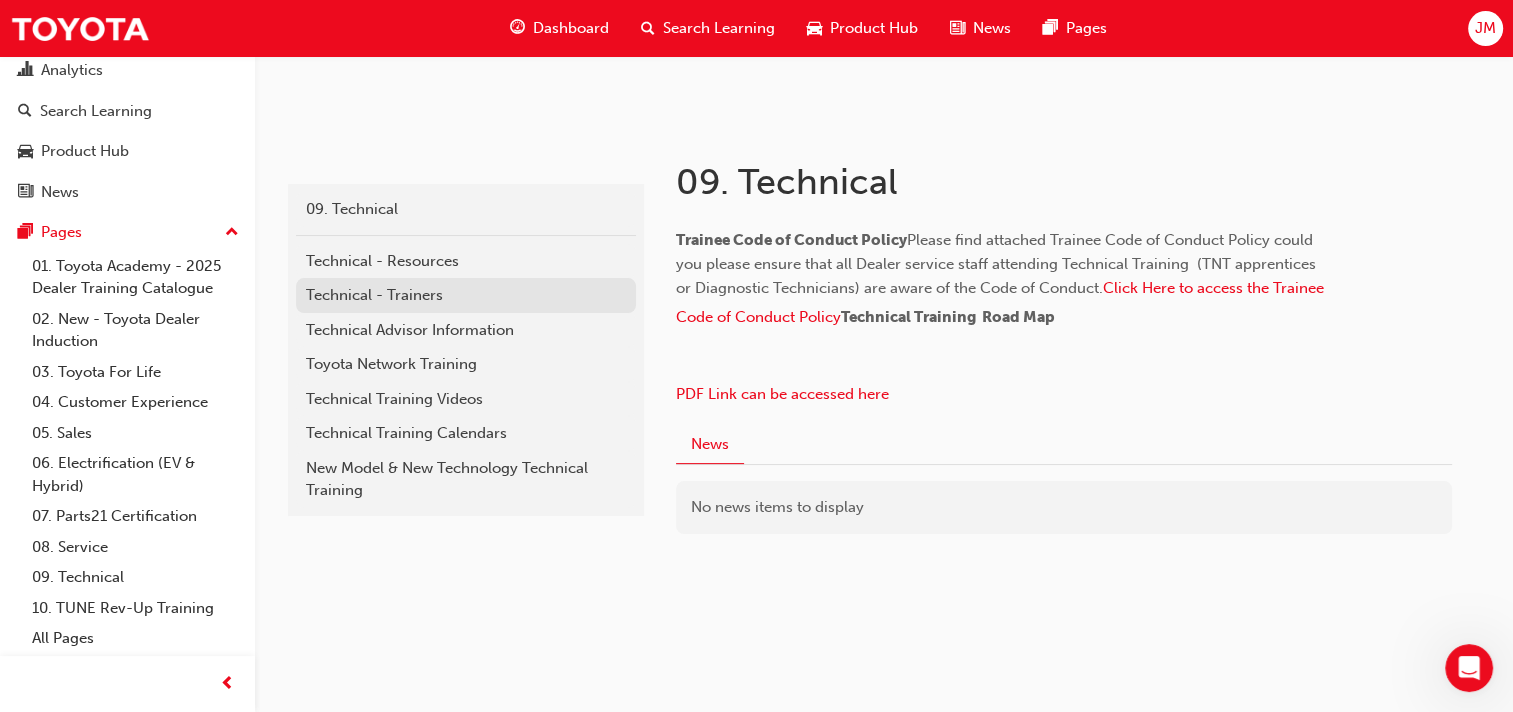 scroll, scrollTop: 513, scrollLeft: 0, axis: vertical 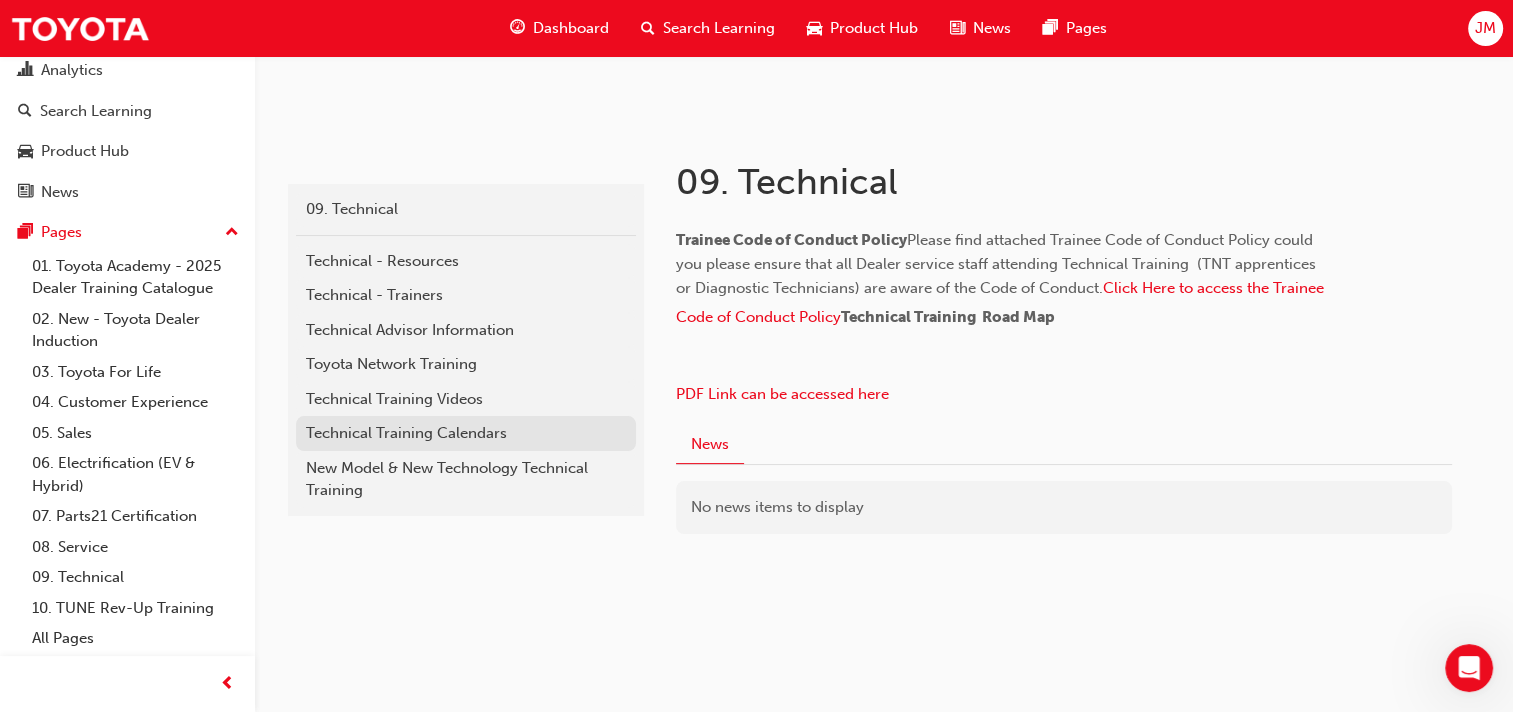 click on "Technical Training Calendars" at bounding box center [466, 433] 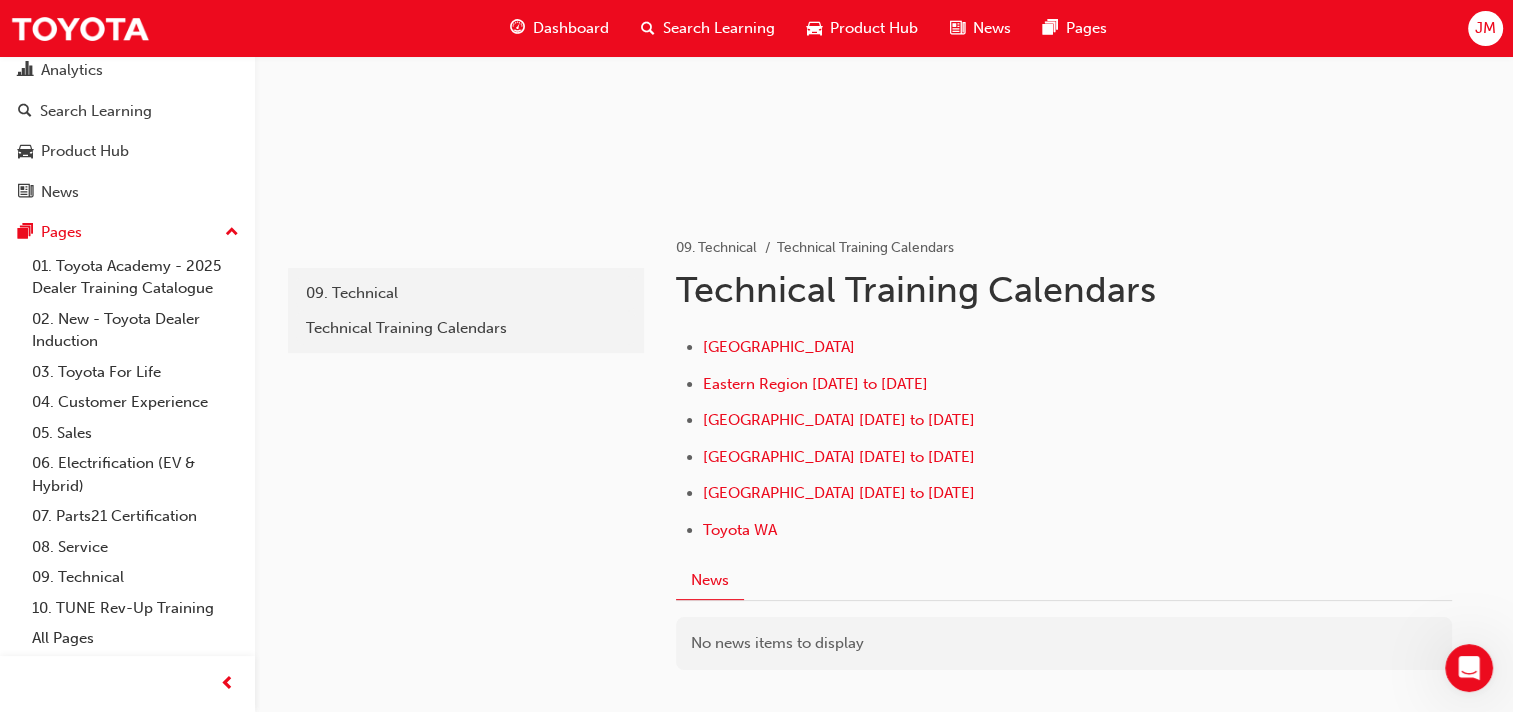 scroll, scrollTop: 250, scrollLeft: 0, axis: vertical 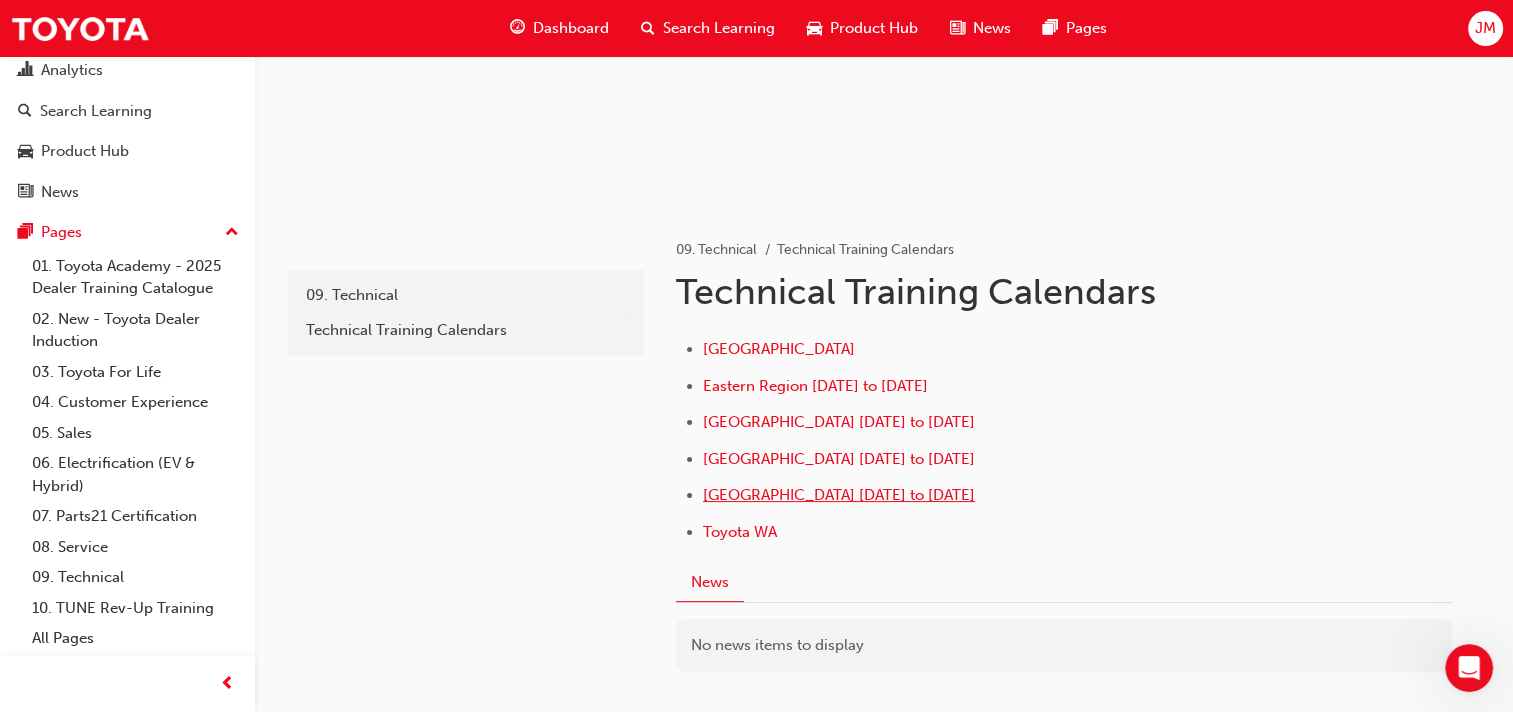 click on "[GEOGRAPHIC_DATA] [DATE] to [DATE]" at bounding box center (839, 495) 